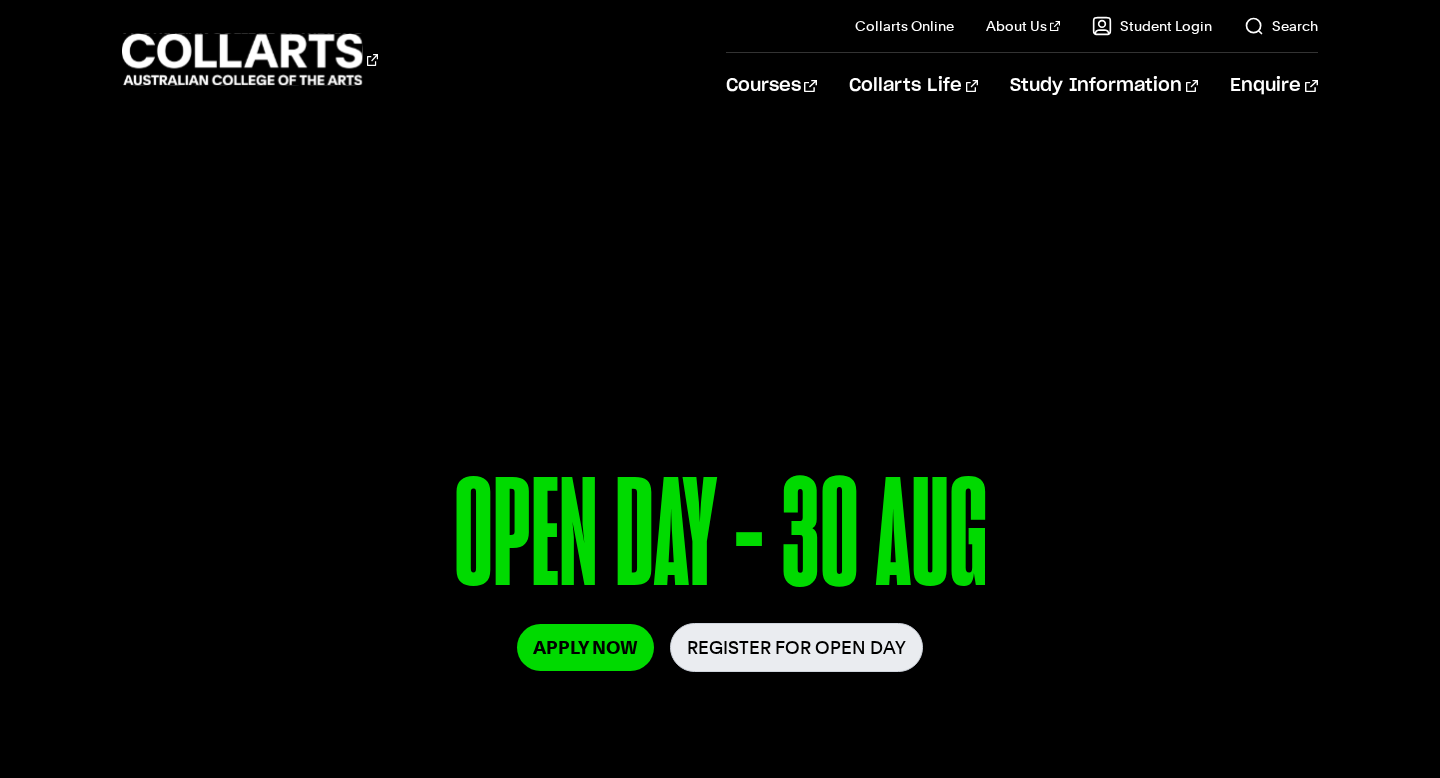 scroll, scrollTop: 0, scrollLeft: 0, axis: both 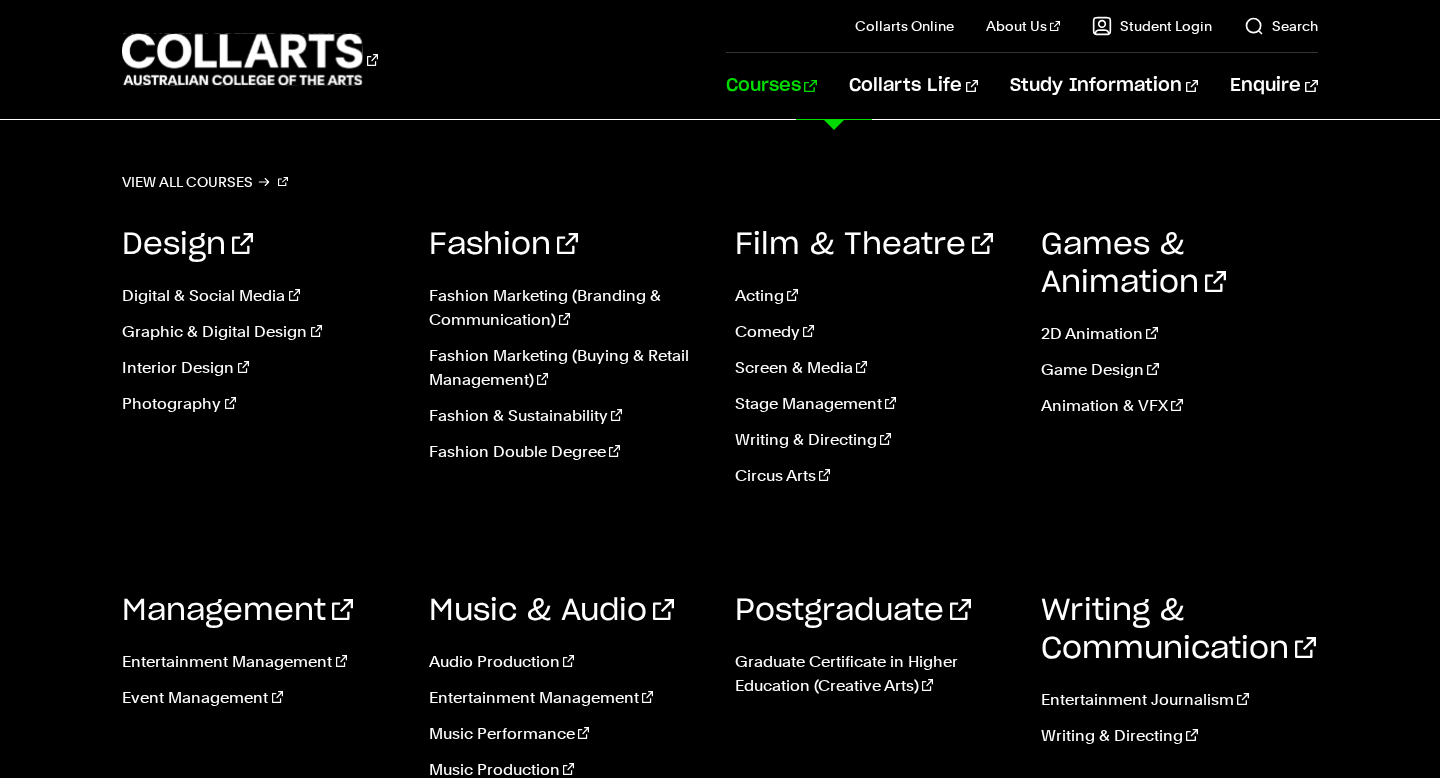 click on "Courses" at bounding box center (771, 86) 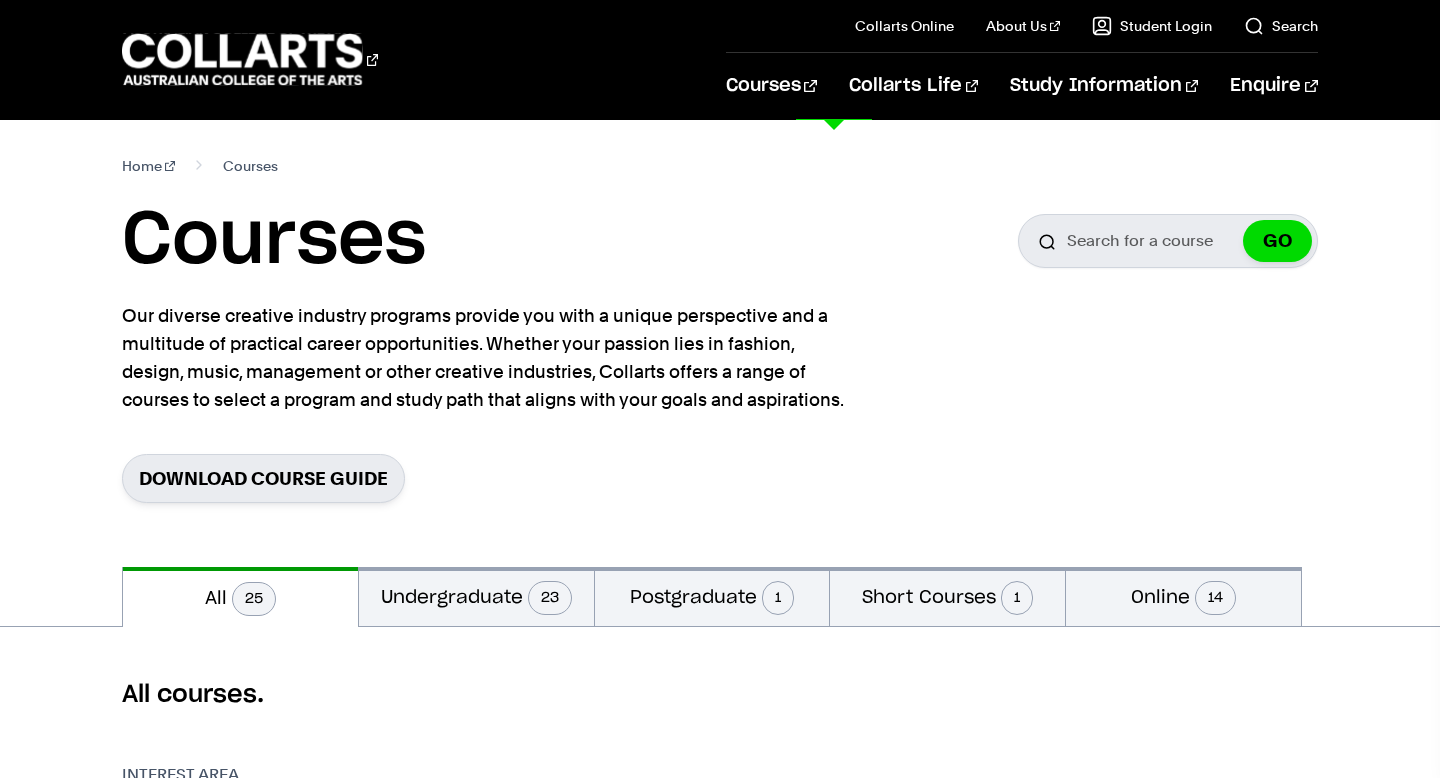 scroll, scrollTop: 0, scrollLeft: 0, axis: both 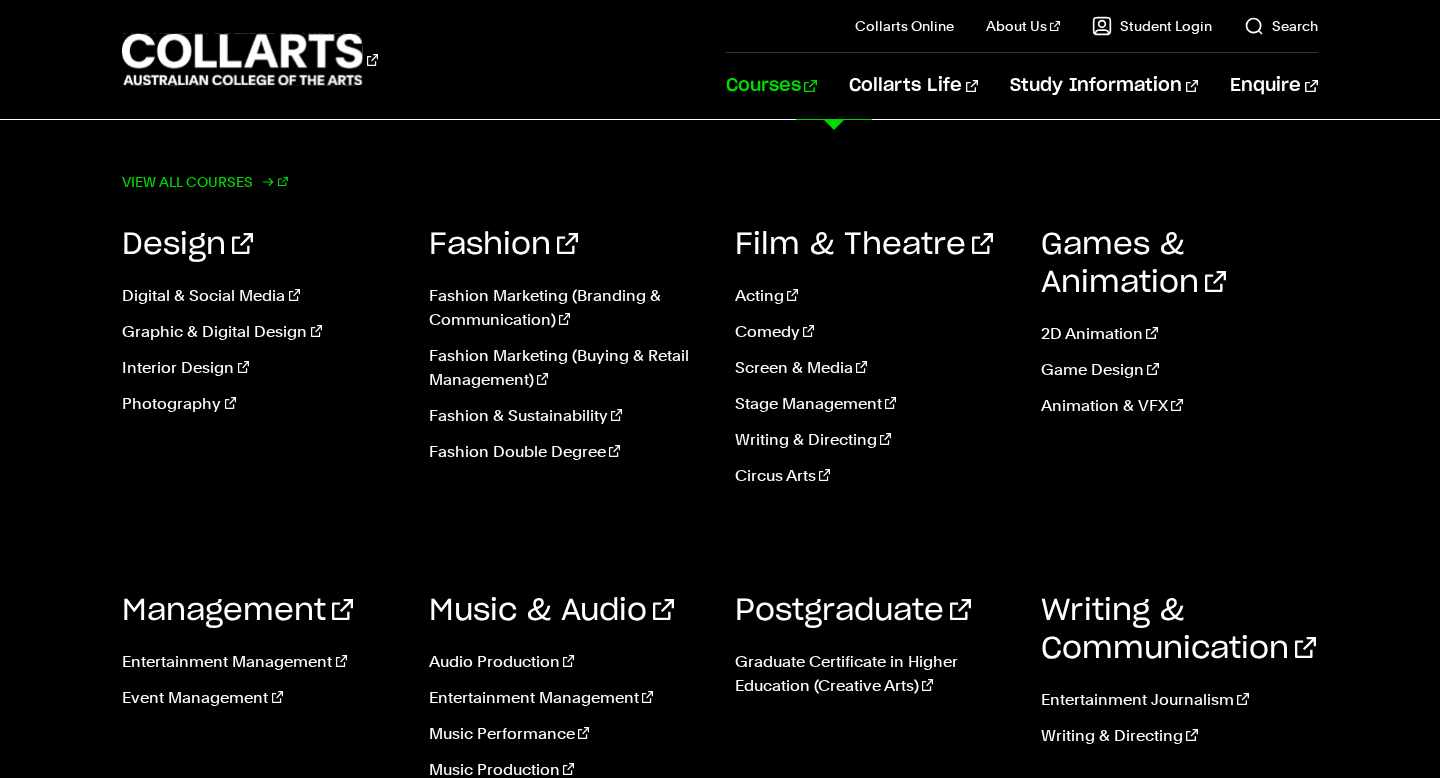 click on "View all courses" at bounding box center (205, 182) 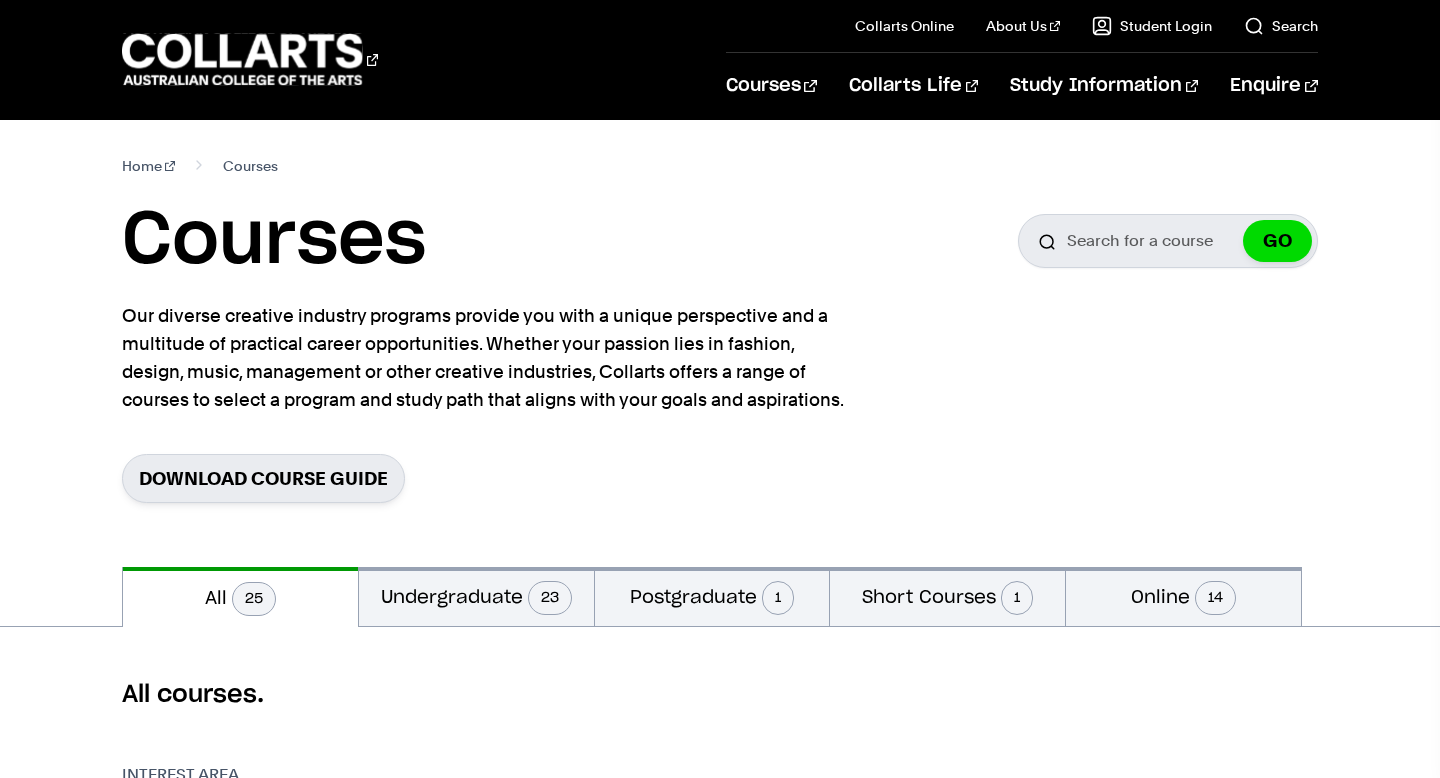 scroll, scrollTop: 0, scrollLeft: 0, axis: both 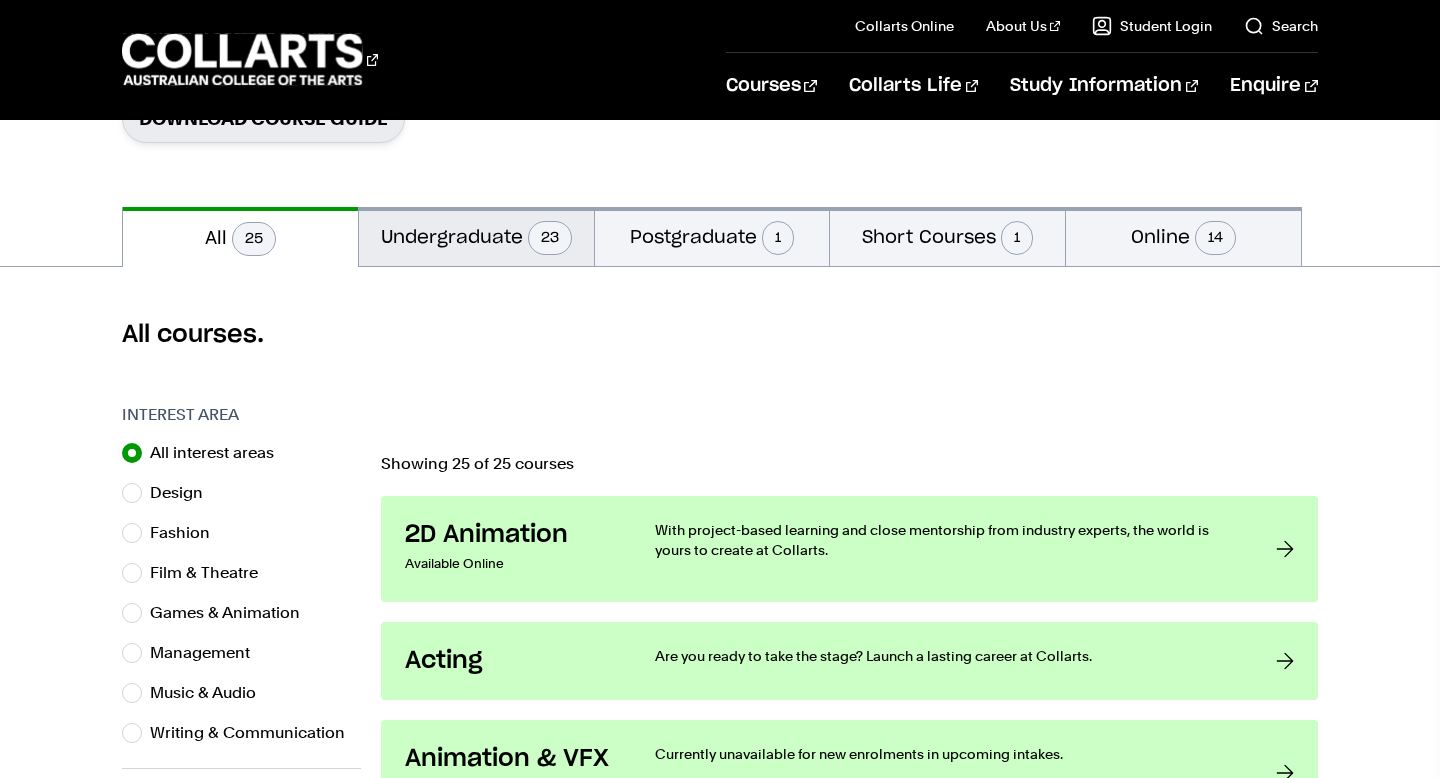 click on "23" at bounding box center (550, 238) 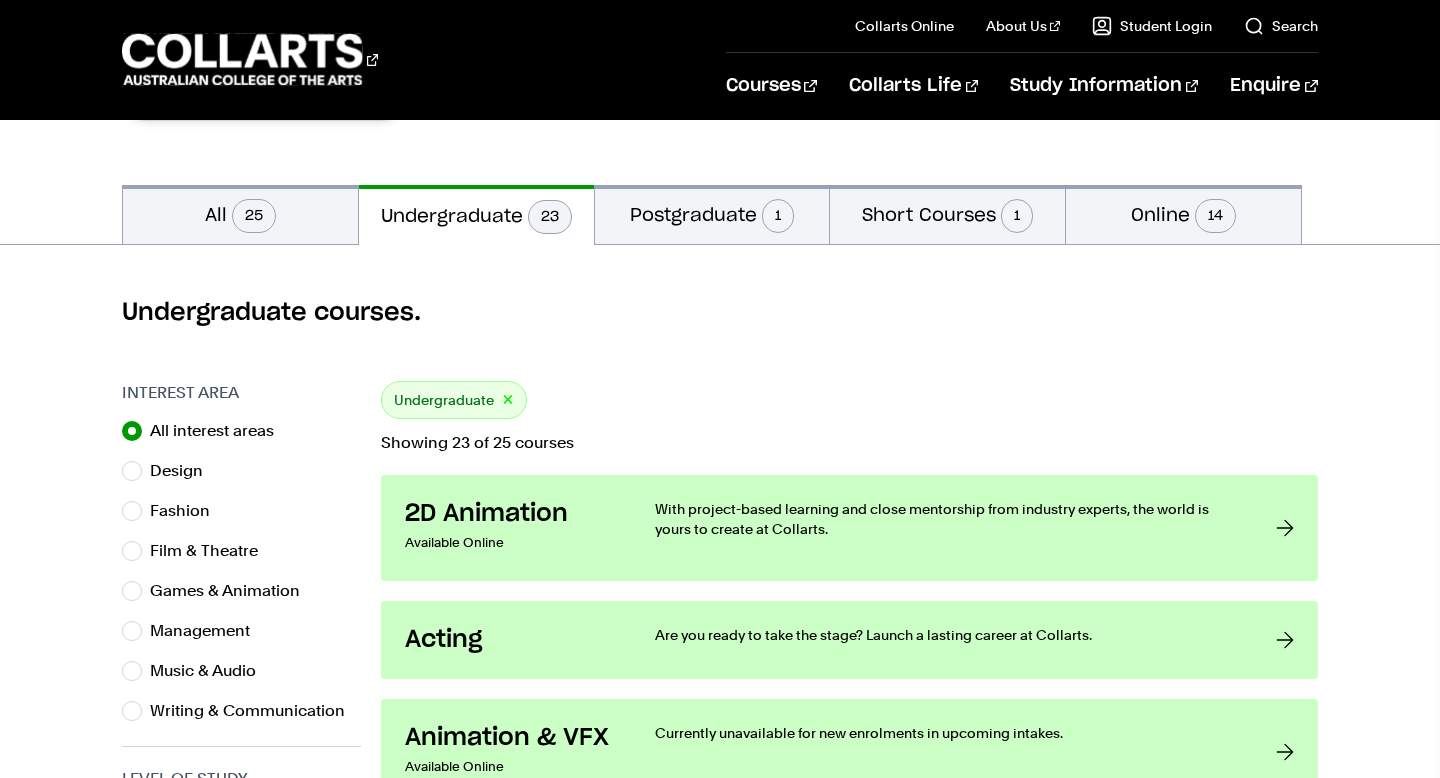 scroll, scrollTop: 383, scrollLeft: 0, axis: vertical 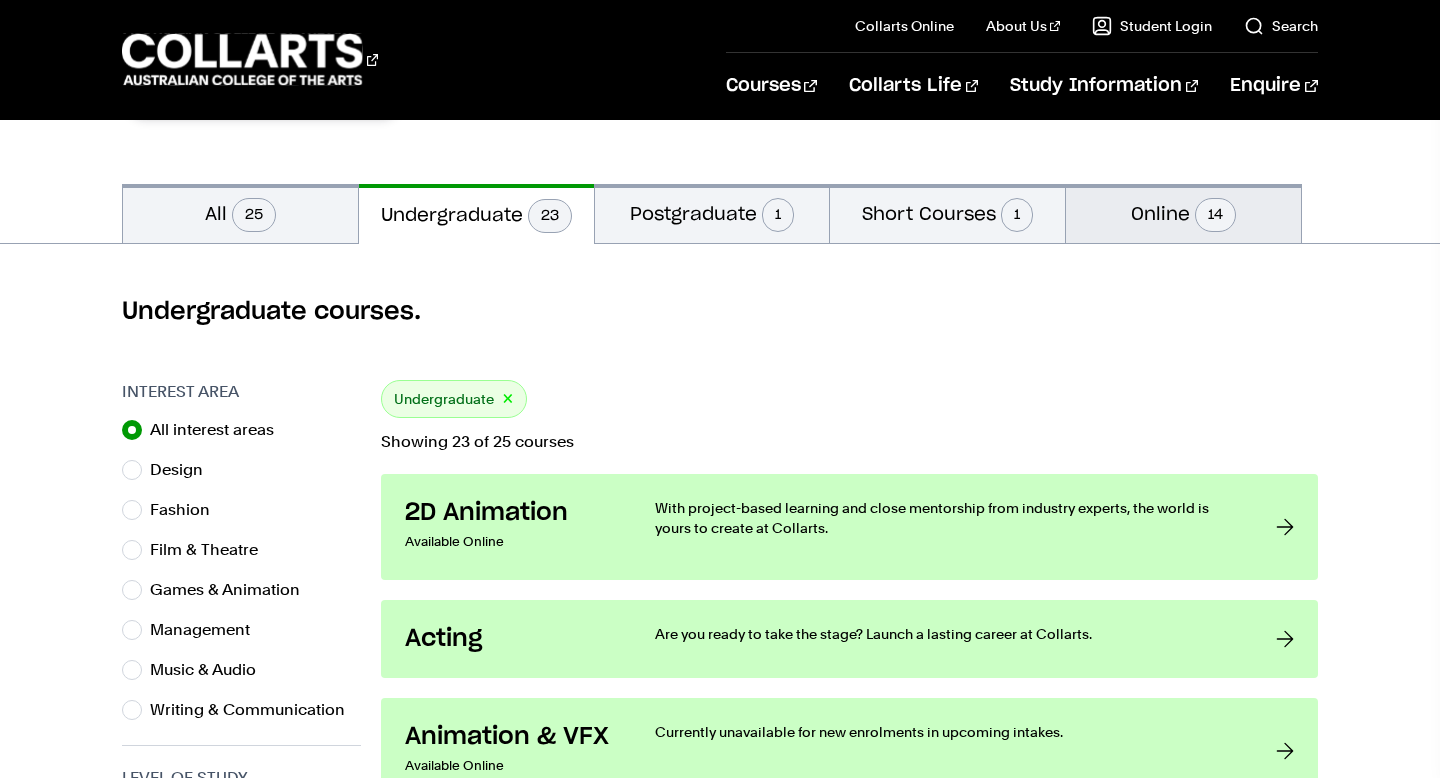 click on "Online  14" at bounding box center [1183, 213] 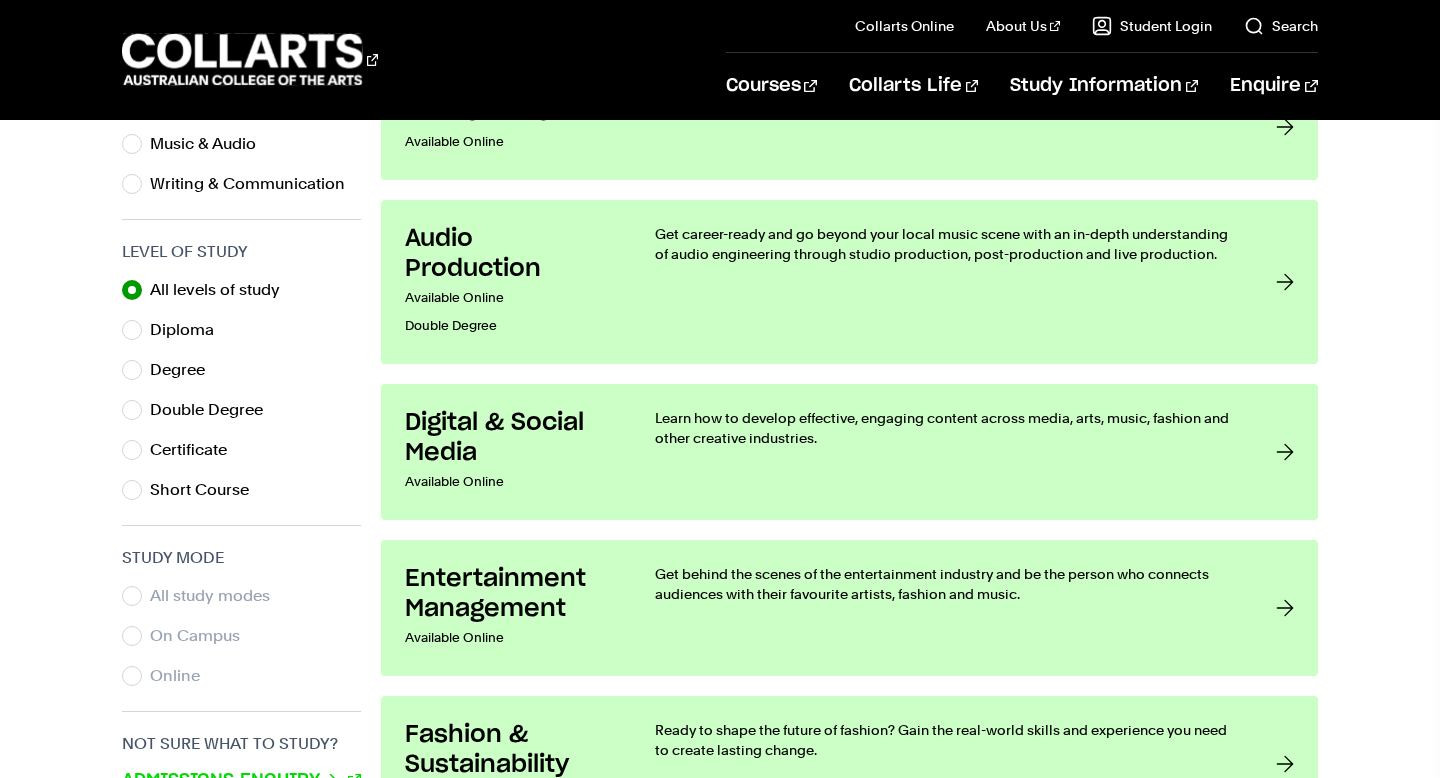 scroll, scrollTop: 910, scrollLeft: 0, axis: vertical 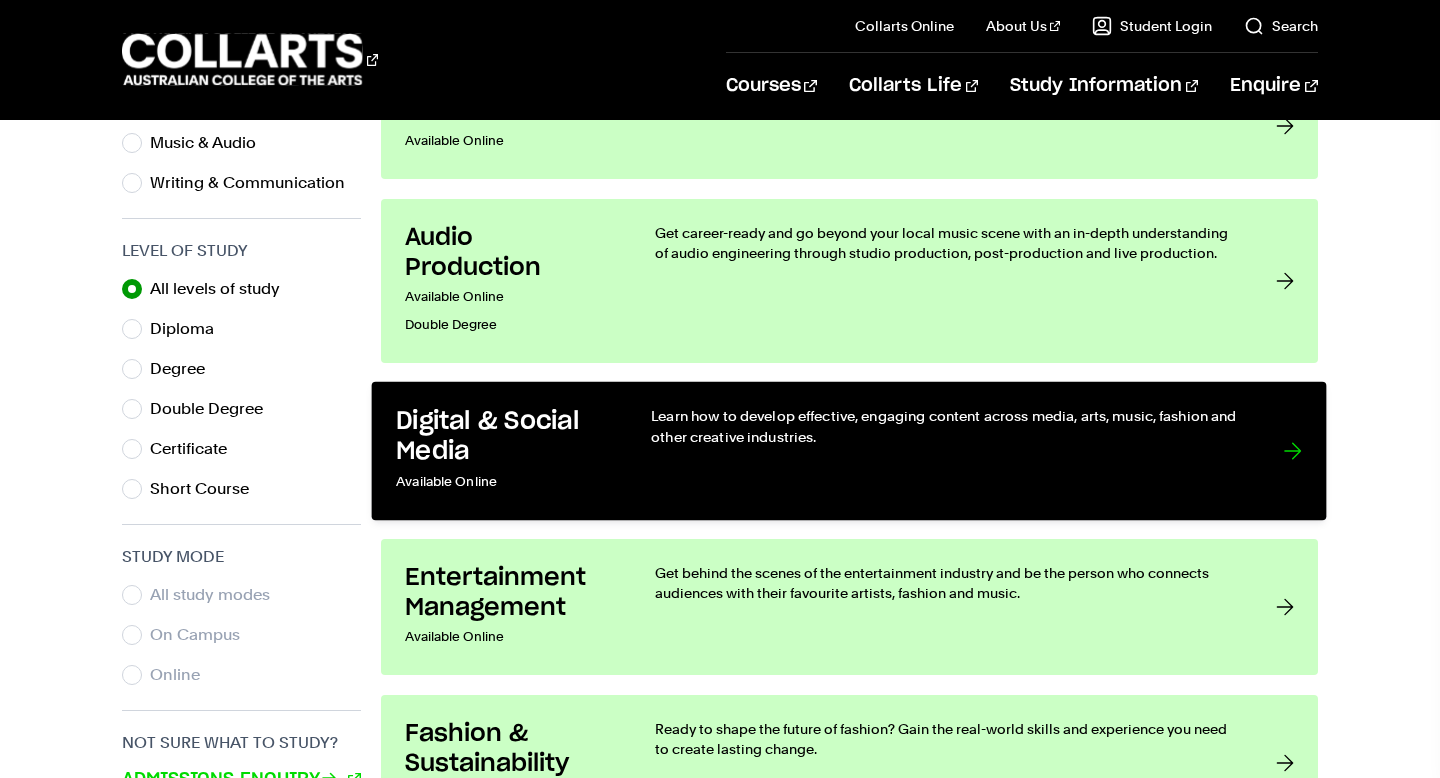 click at bounding box center (1293, 451) 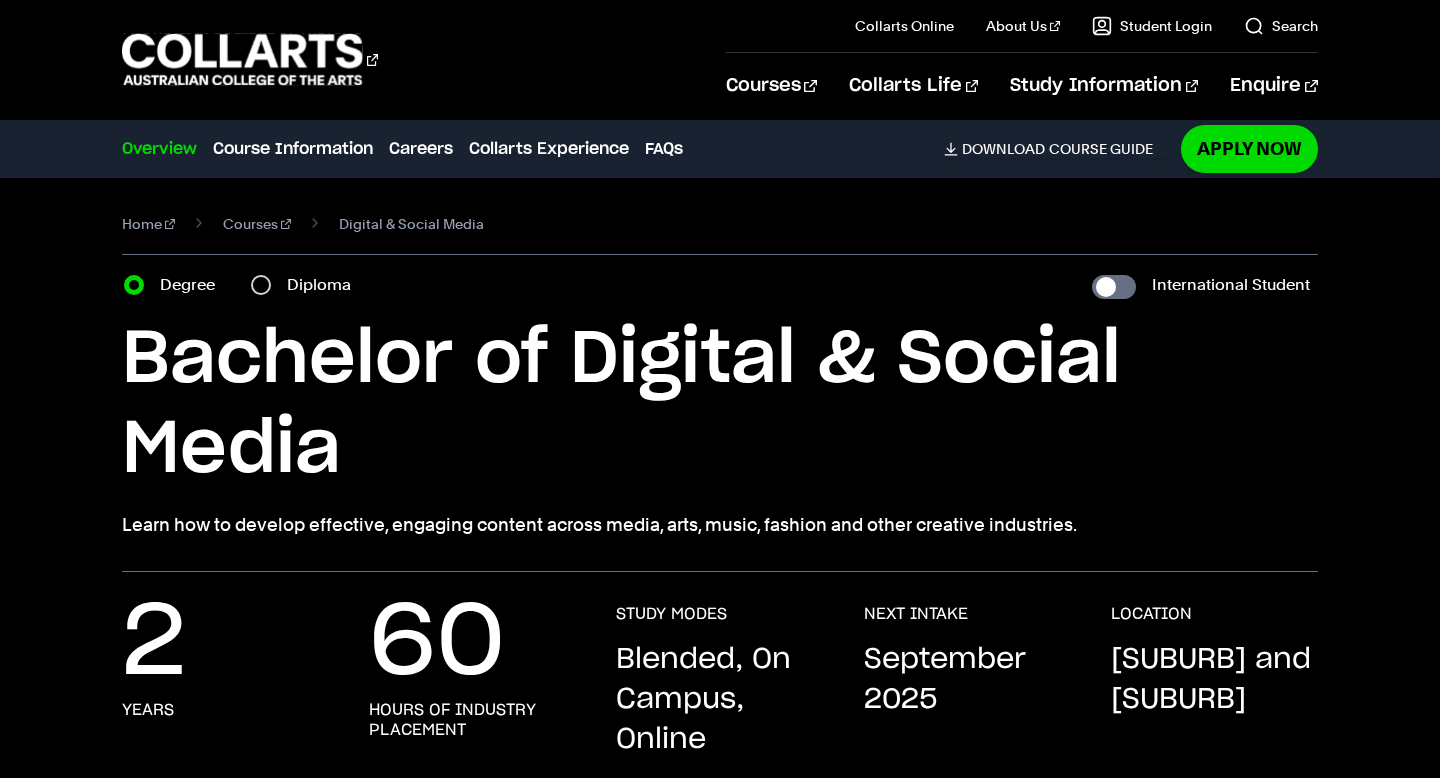 scroll, scrollTop: 0, scrollLeft: 0, axis: both 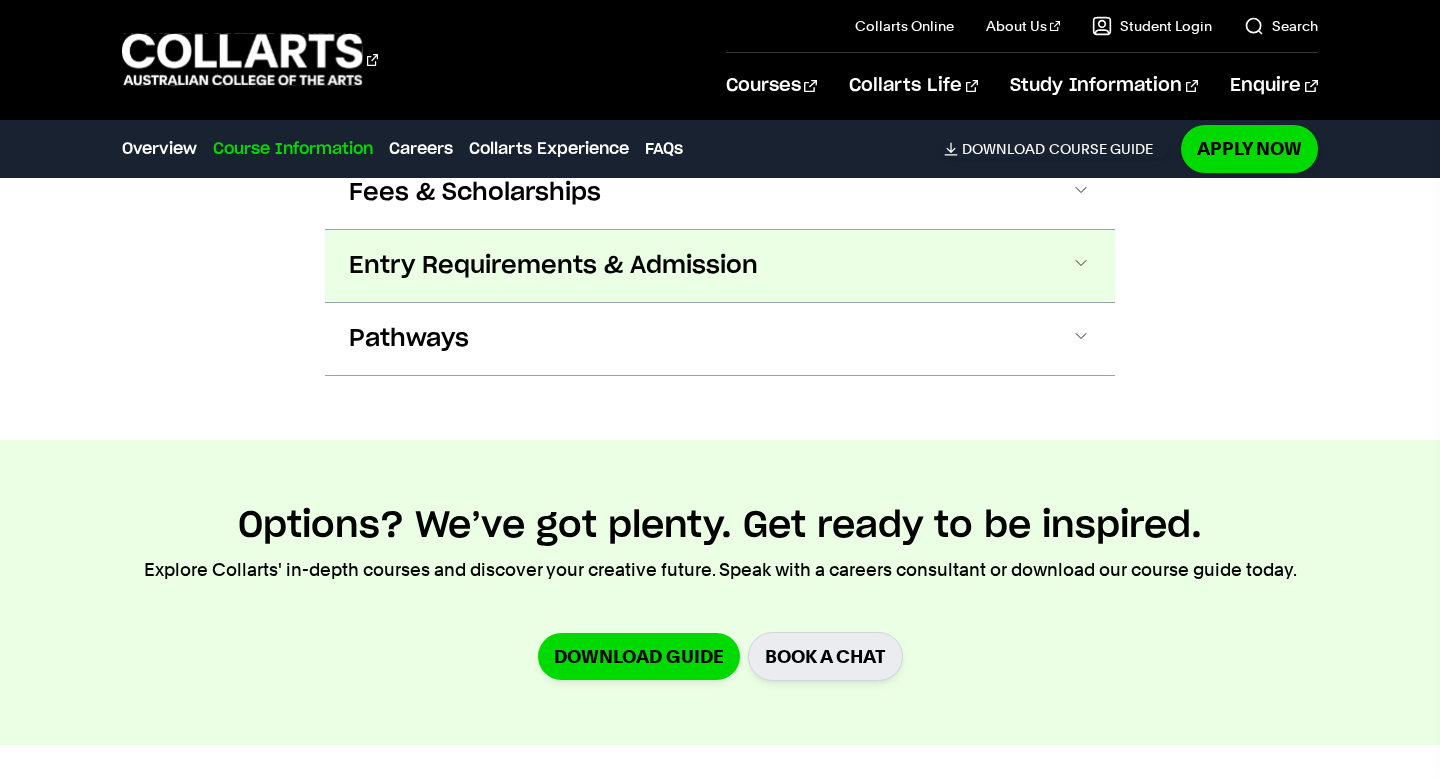 click at bounding box center (1081, 266) 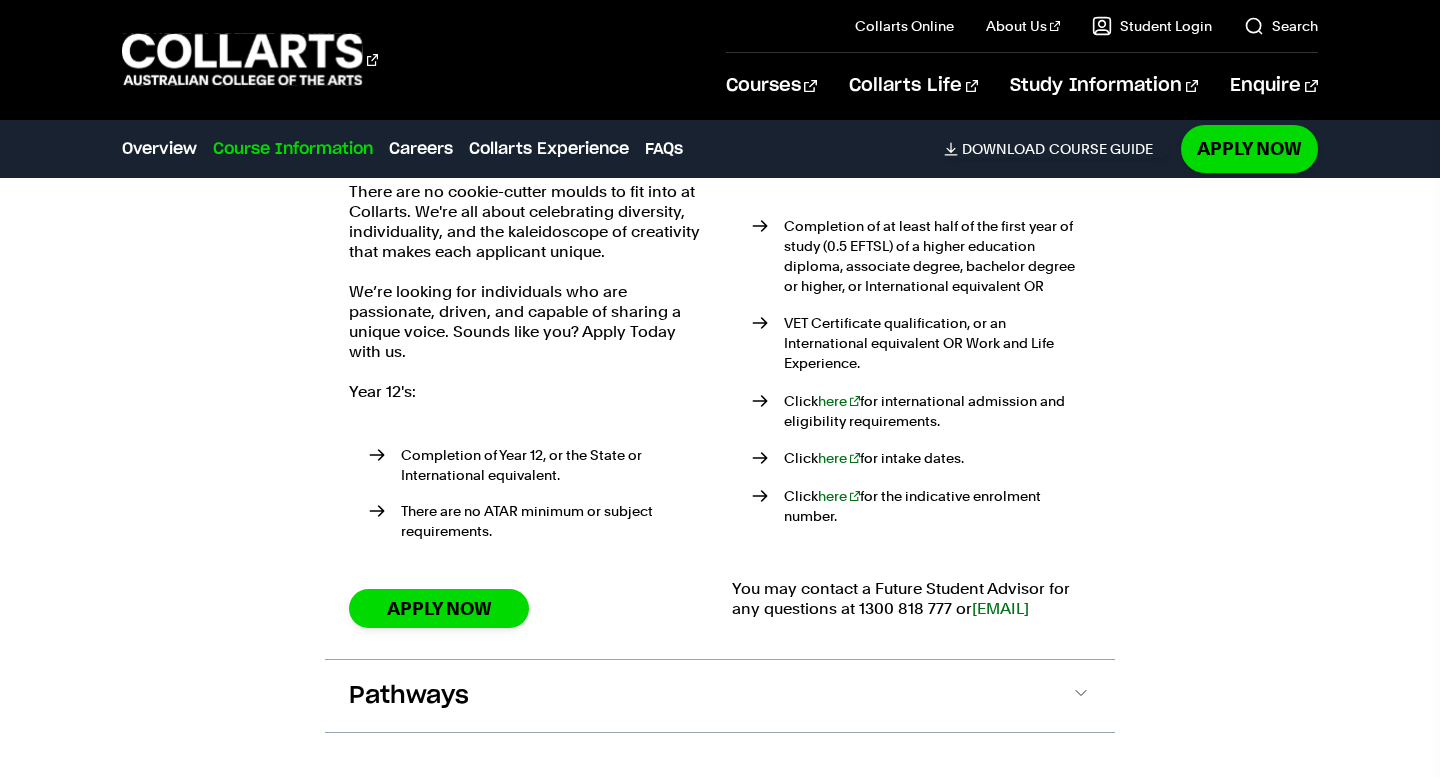 scroll, scrollTop: 2398, scrollLeft: 0, axis: vertical 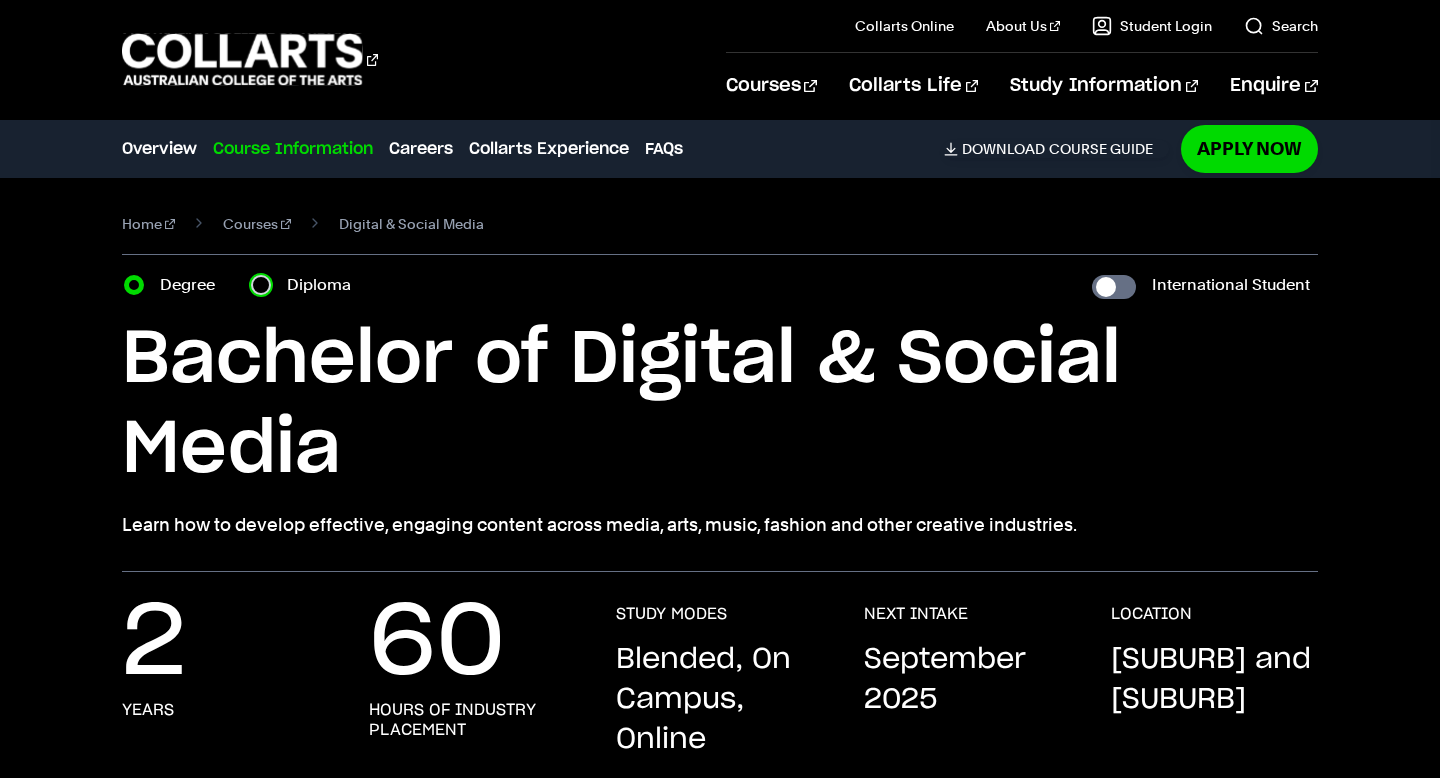 click on "Diploma" at bounding box center (261, 285) 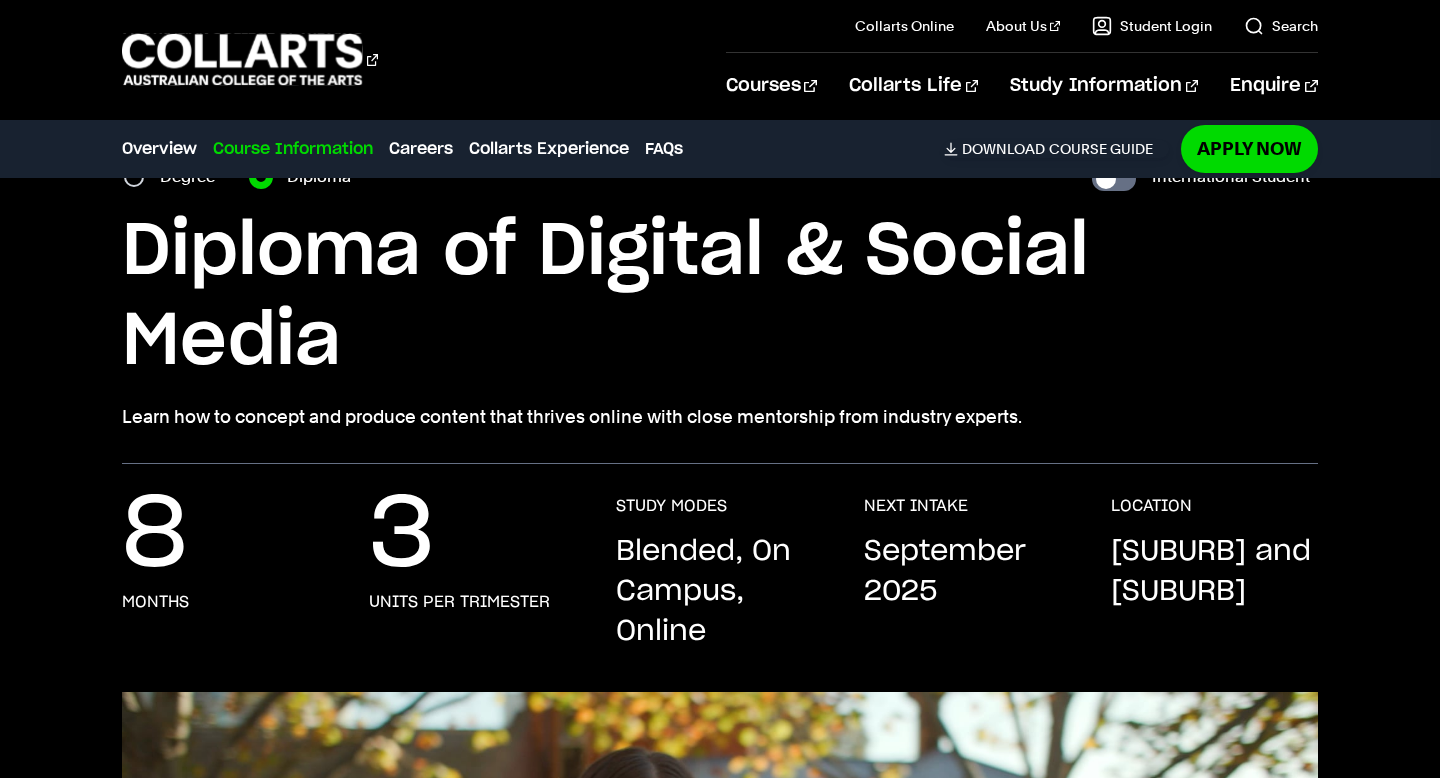 scroll, scrollTop: 117, scrollLeft: 0, axis: vertical 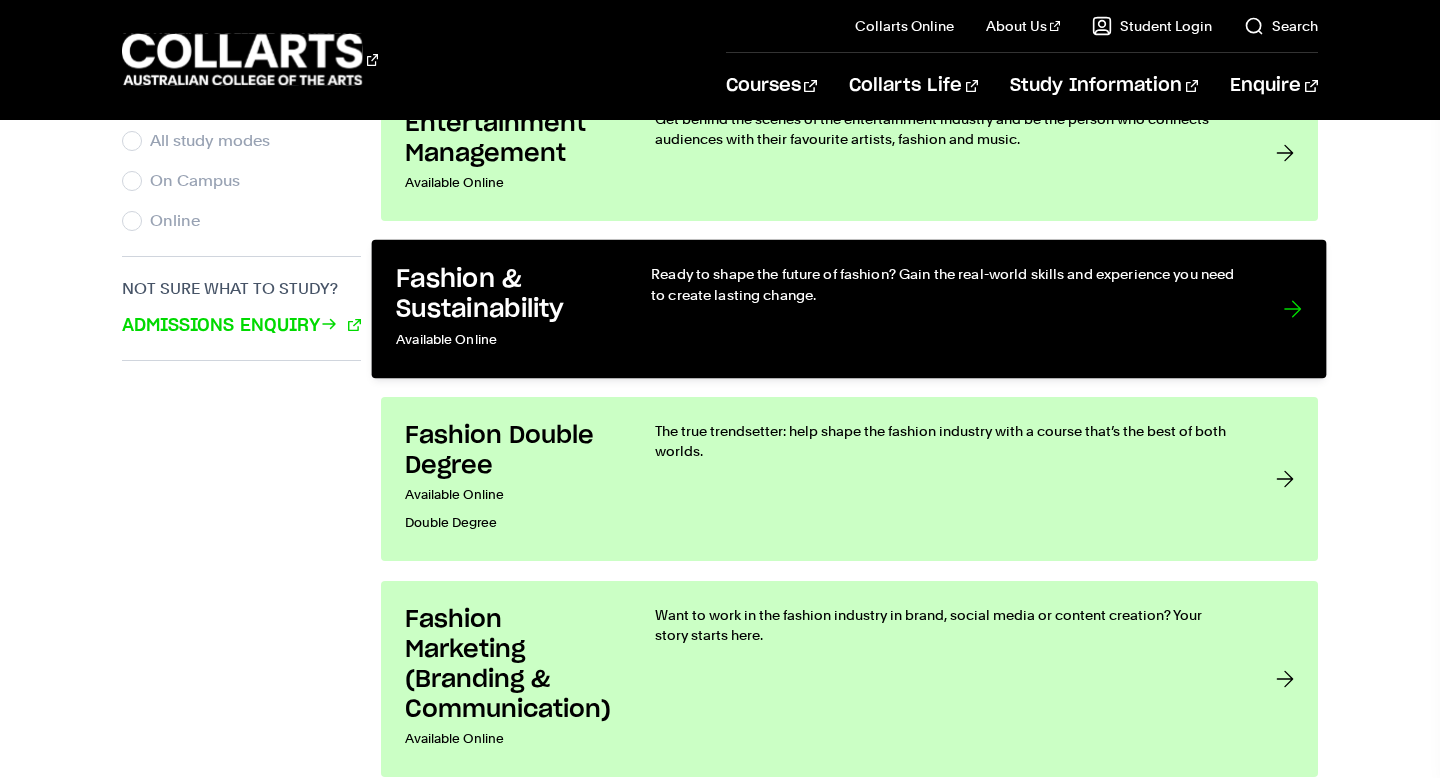 click on "Available Online" at bounding box center (504, 340) 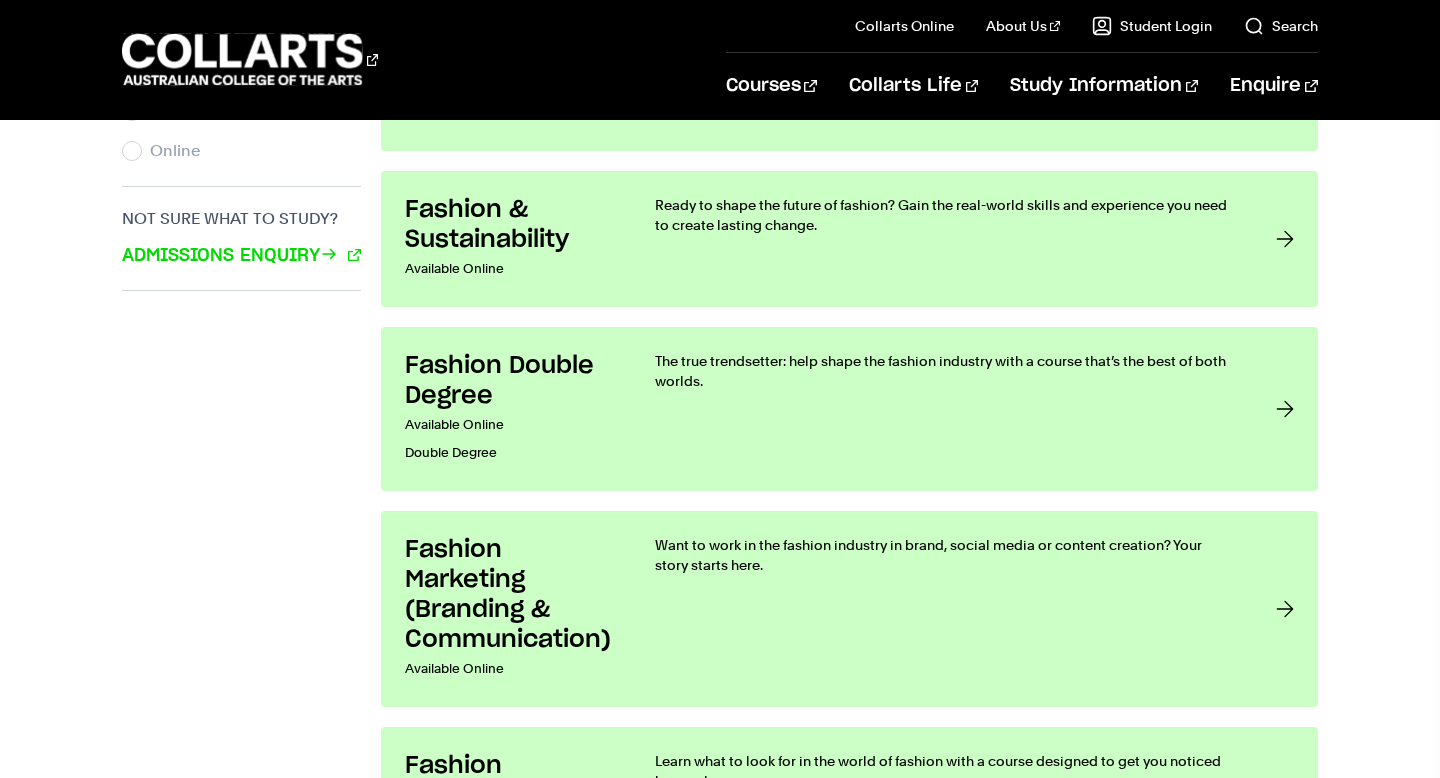 scroll, scrollTop: 1441, scrollLeft: 0, axis: vertical 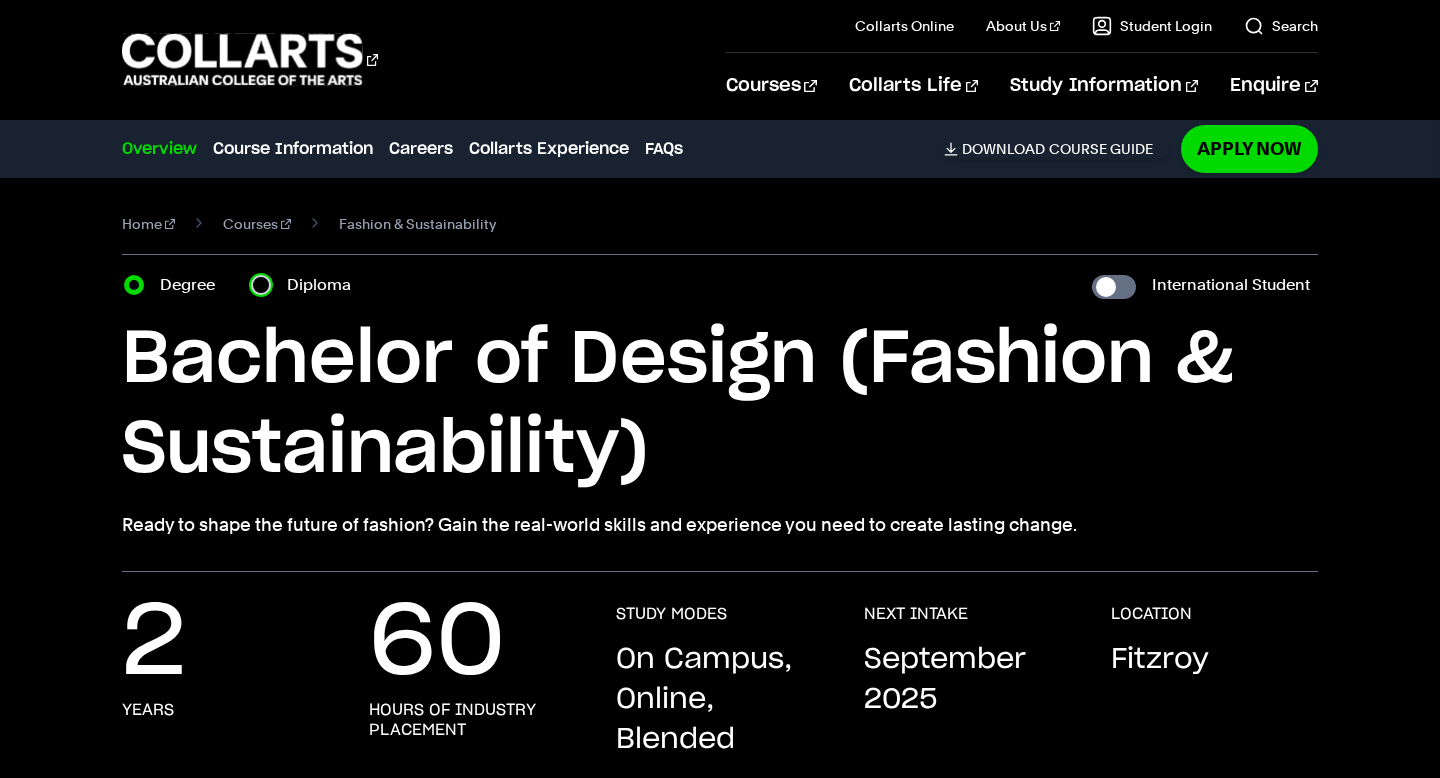 click on "Diploma" at bounding box center [261, 285] 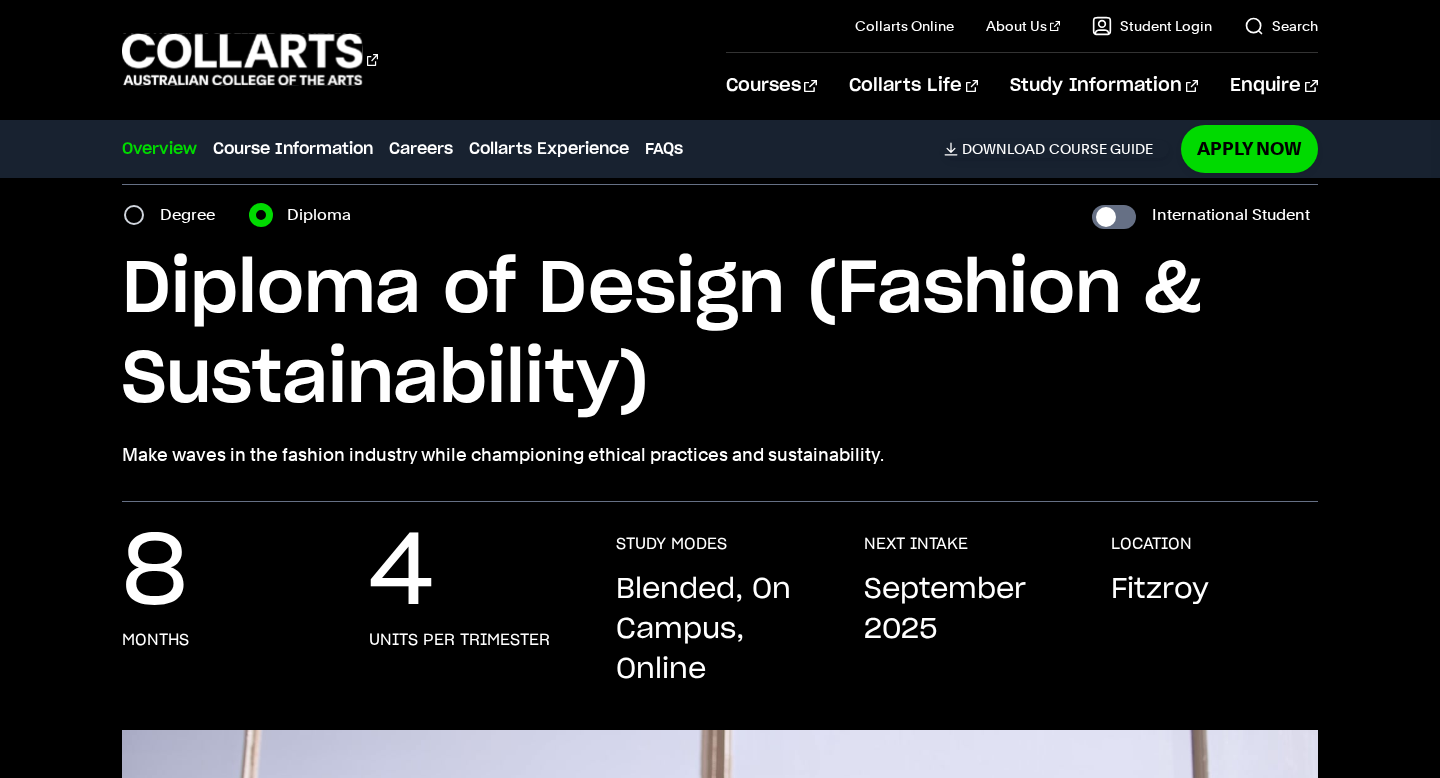 scroll, scrollTop: 84, scrollLeft: 0, axis: vertical 